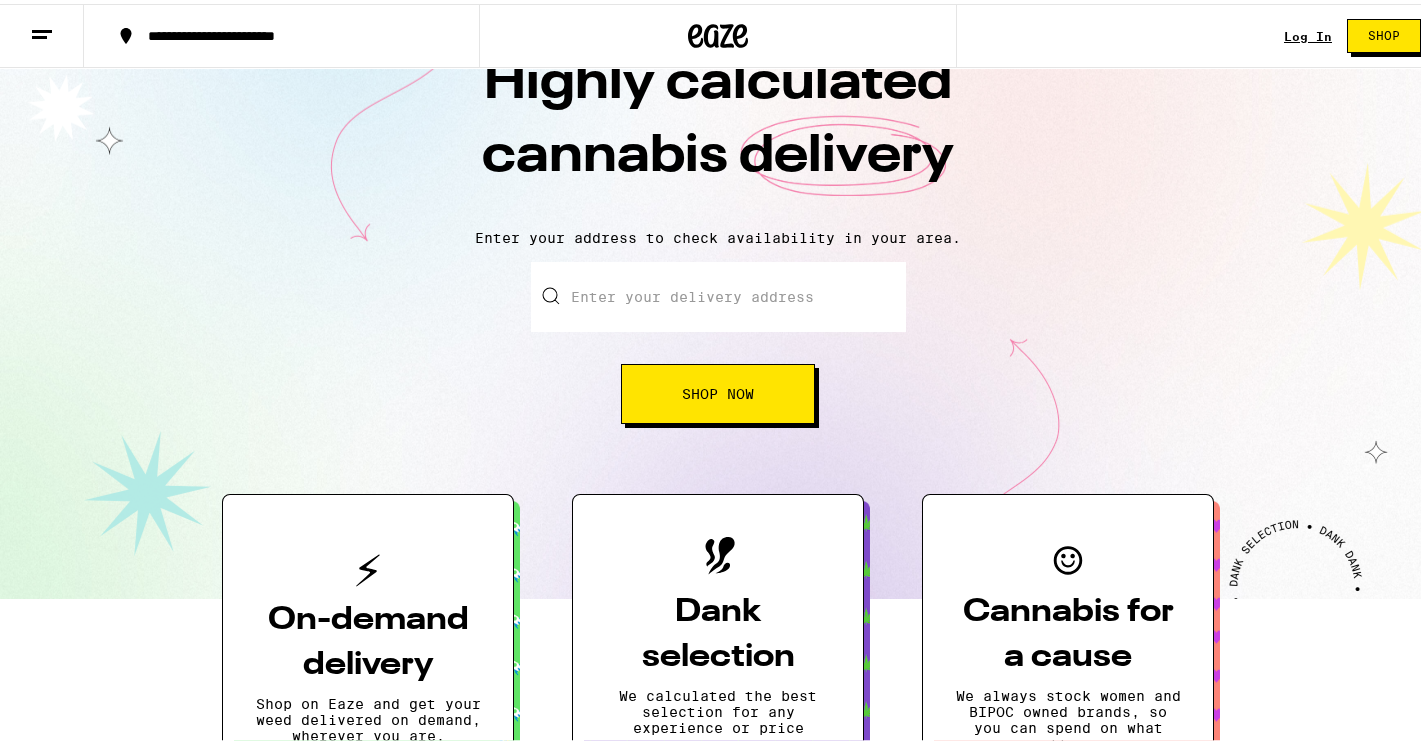 scroll, scrollTop: 15, scrollLeft: 0, axis: vertical 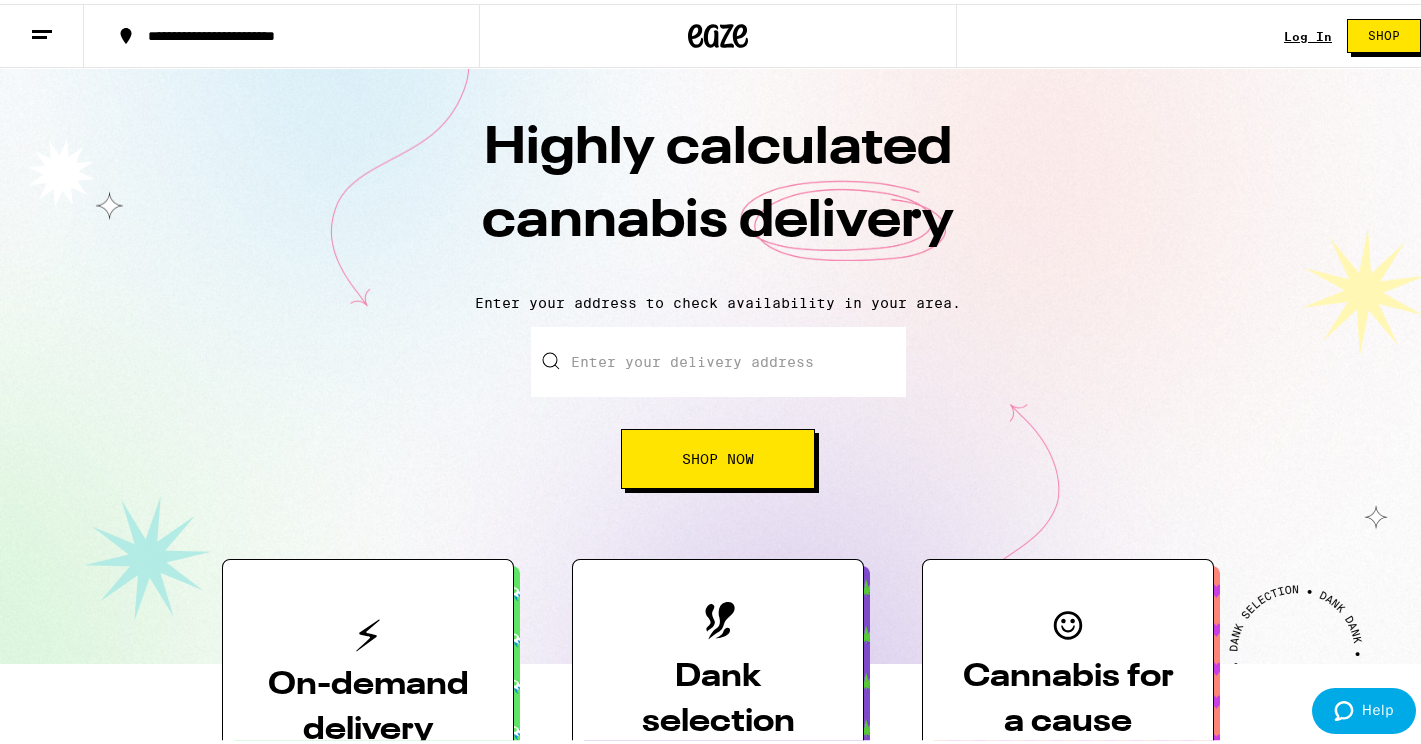 click on "Enter your delivery address" at bounding box center [718, 358] 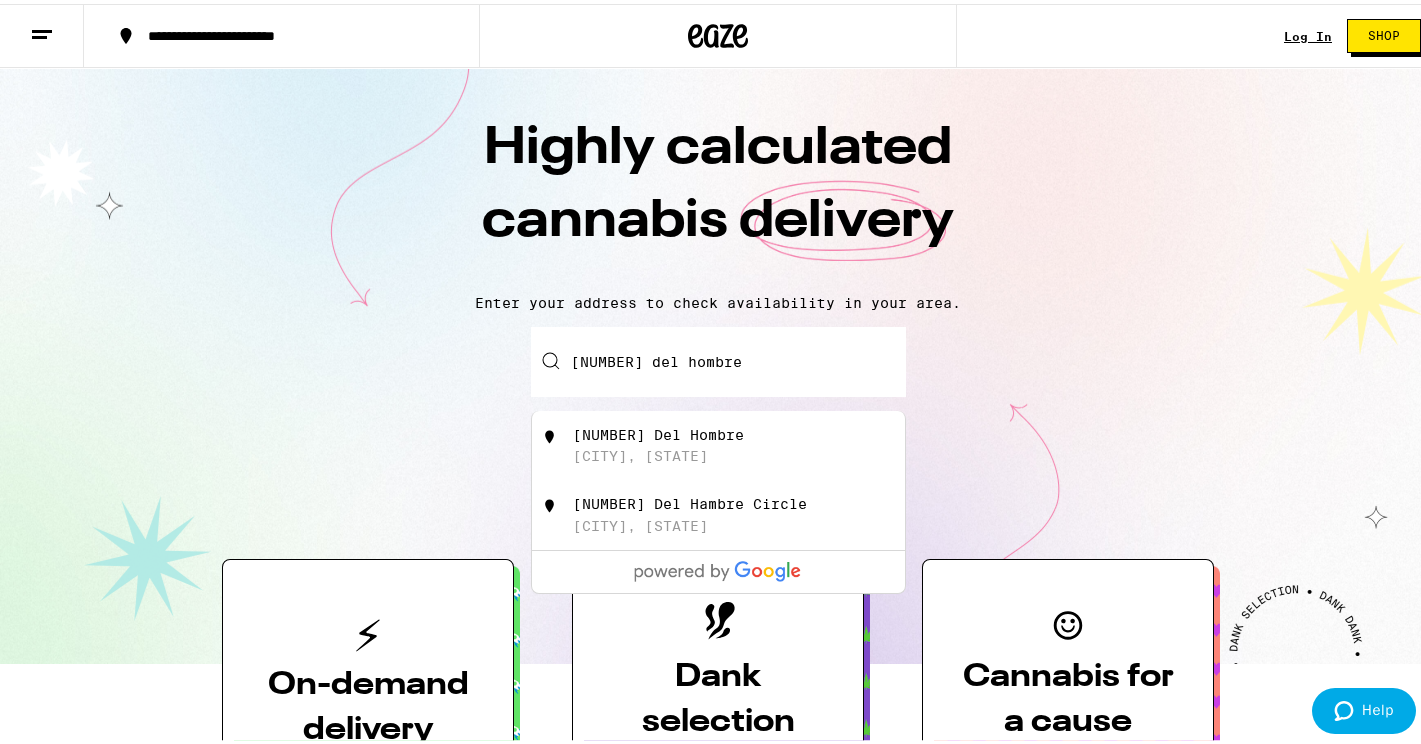 click on "[NUMBER] Del Hombre" at bounding box center (658, 431) 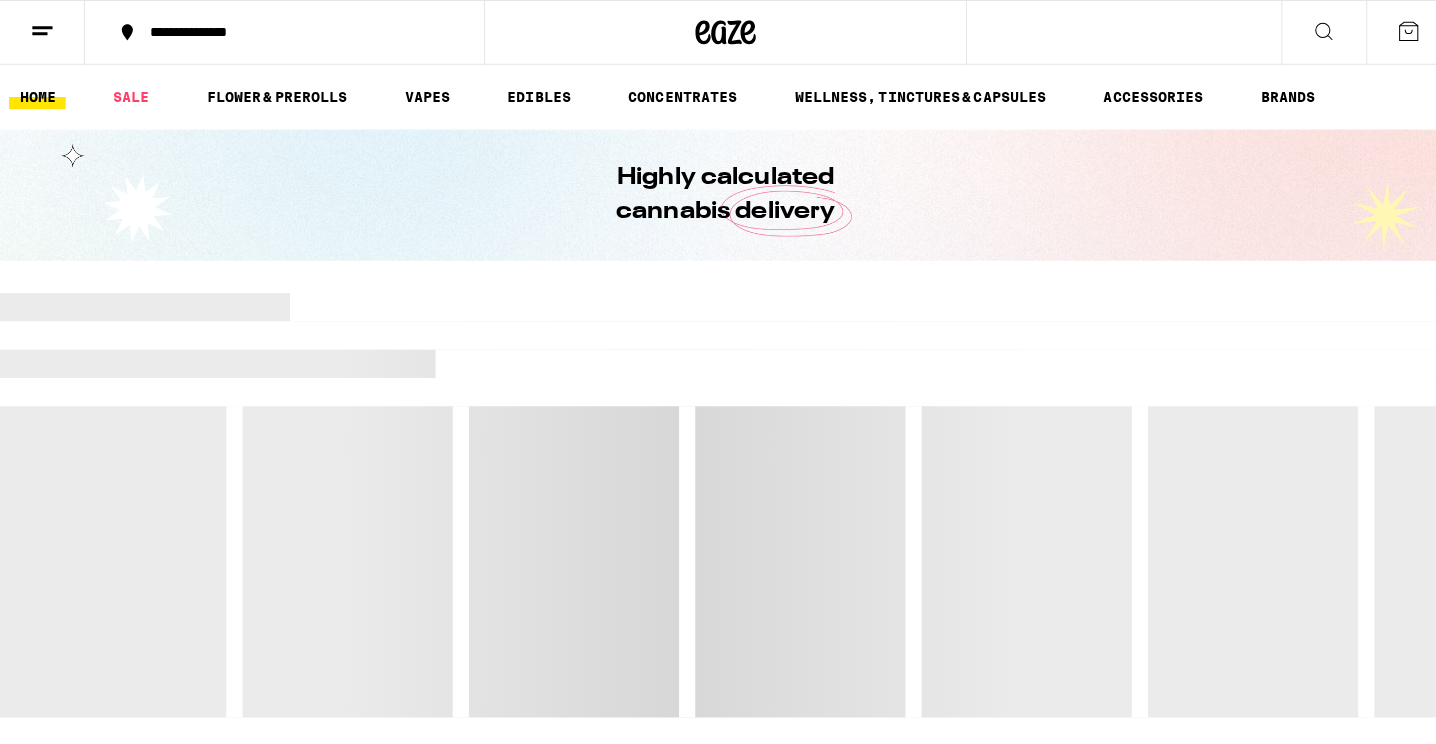 scroll, scrollTop: 0, scrollLeft: 0, axis: both 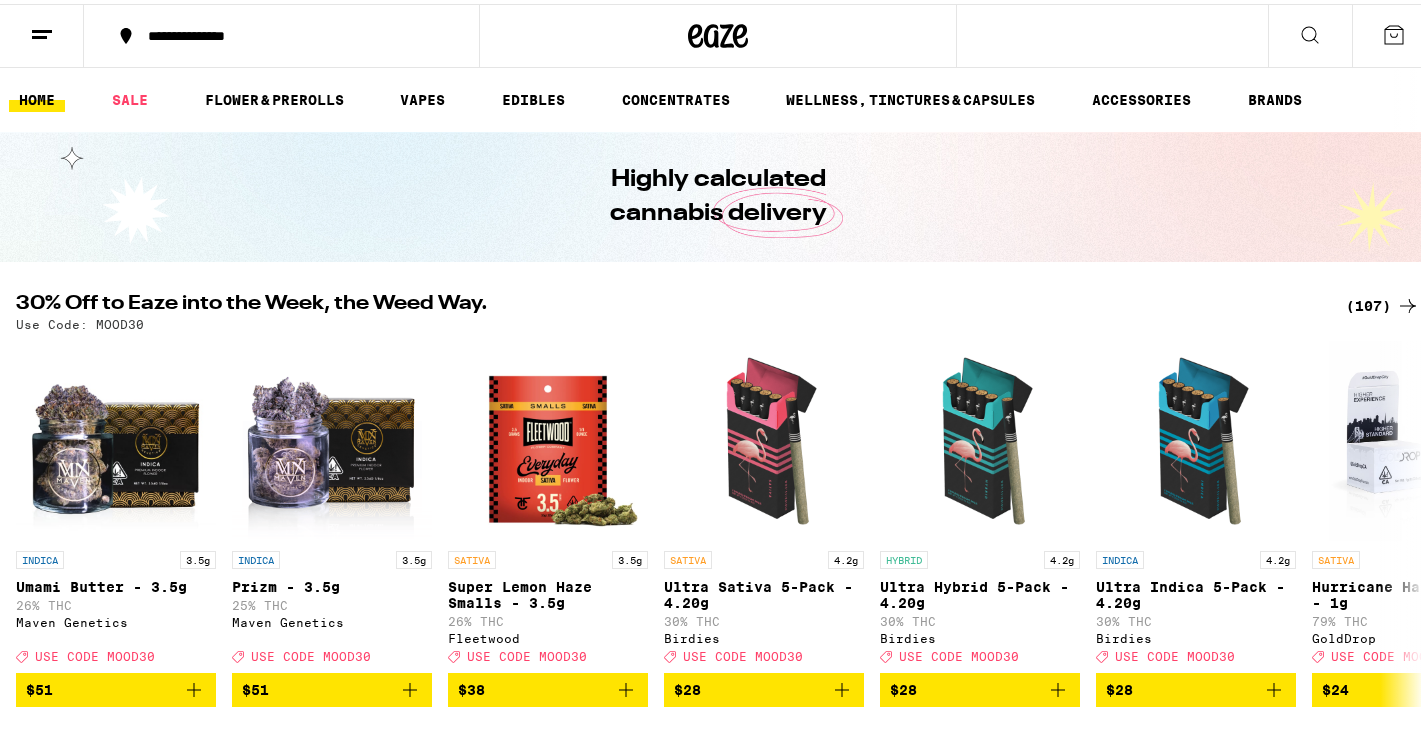 click 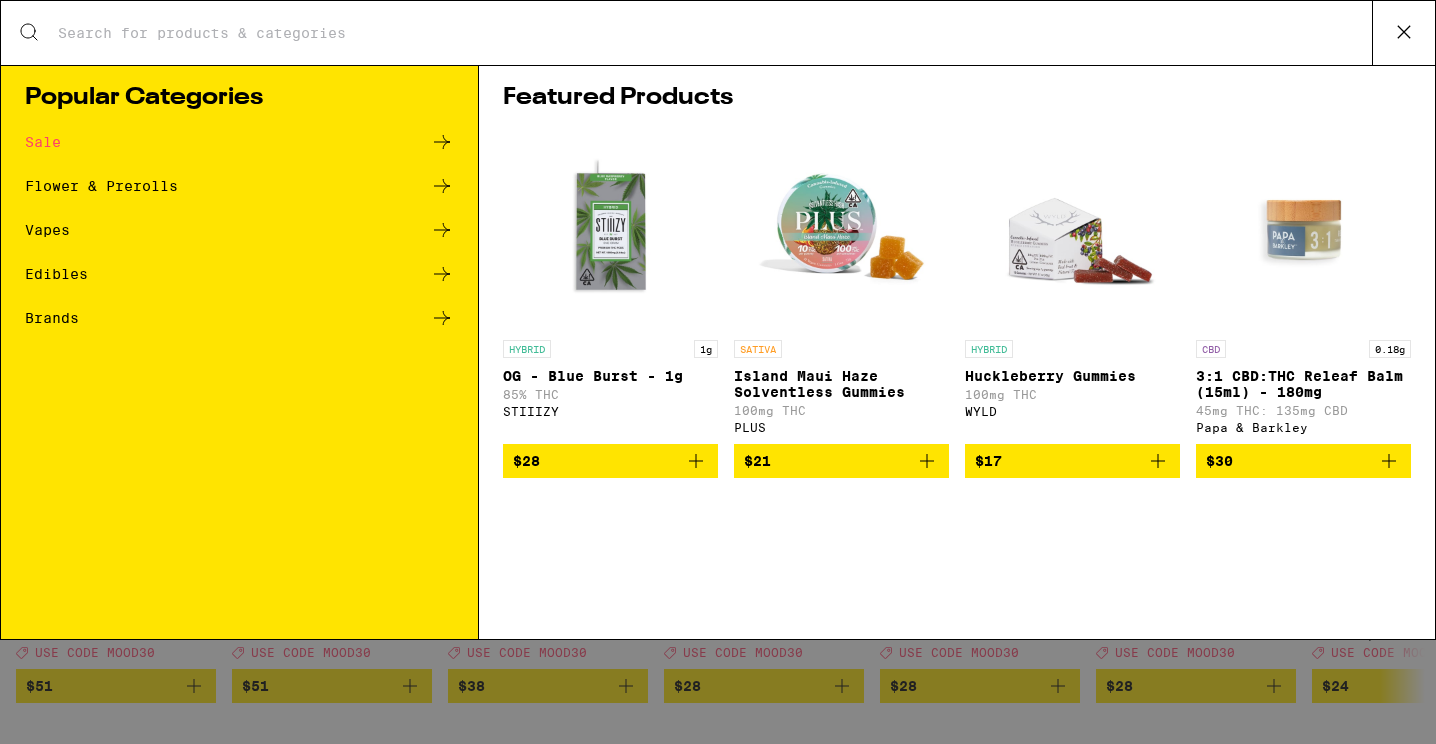 click on "Search for Products" at bounding box center (714, 33) 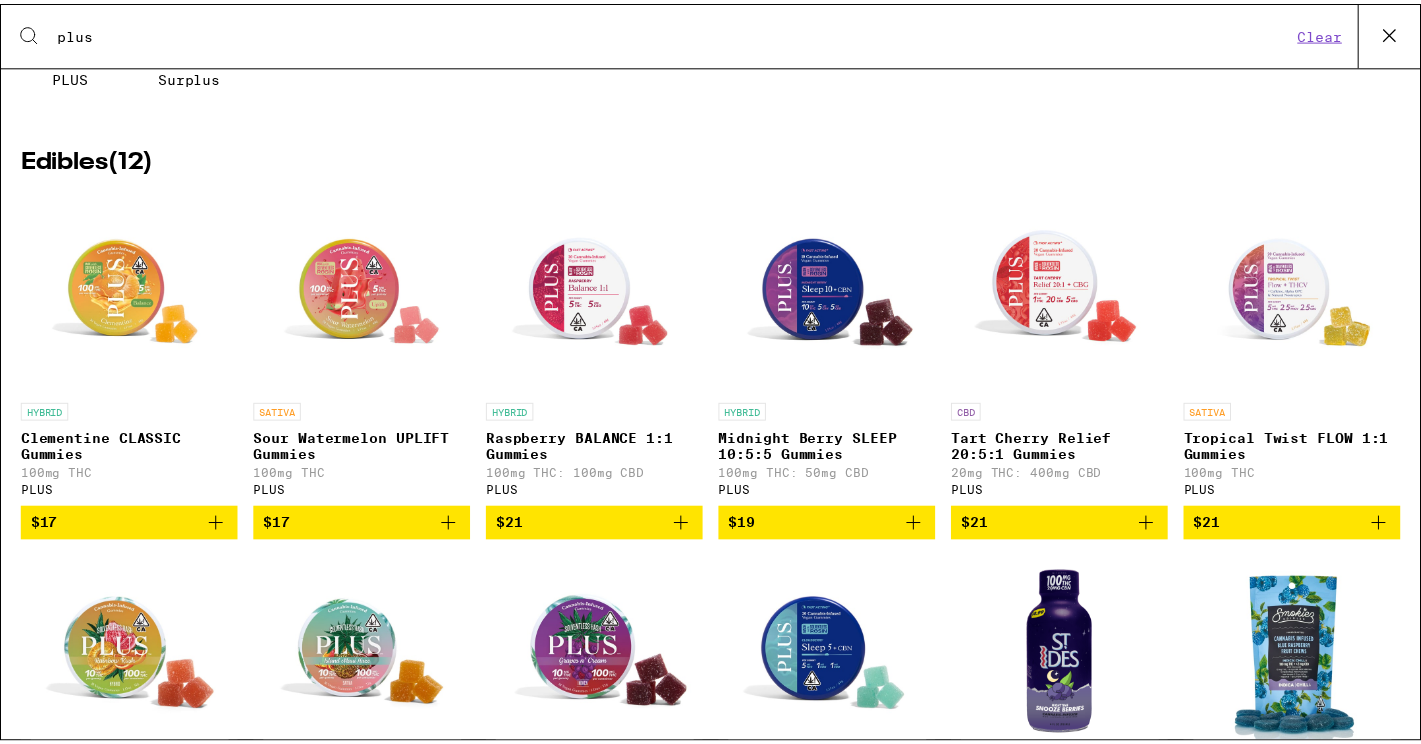scroll, scrollTop: 0, scrollLeft: 0, axis: both 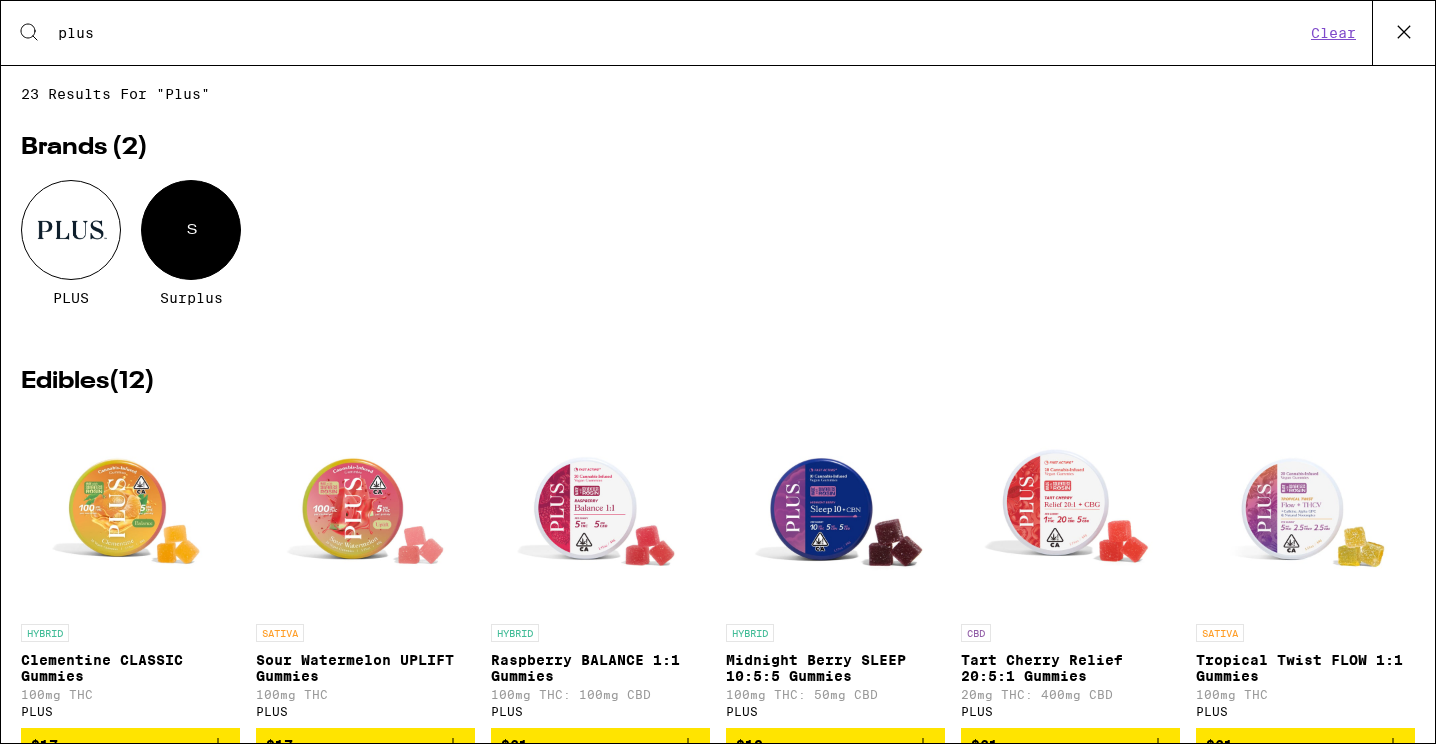 type on "plus" 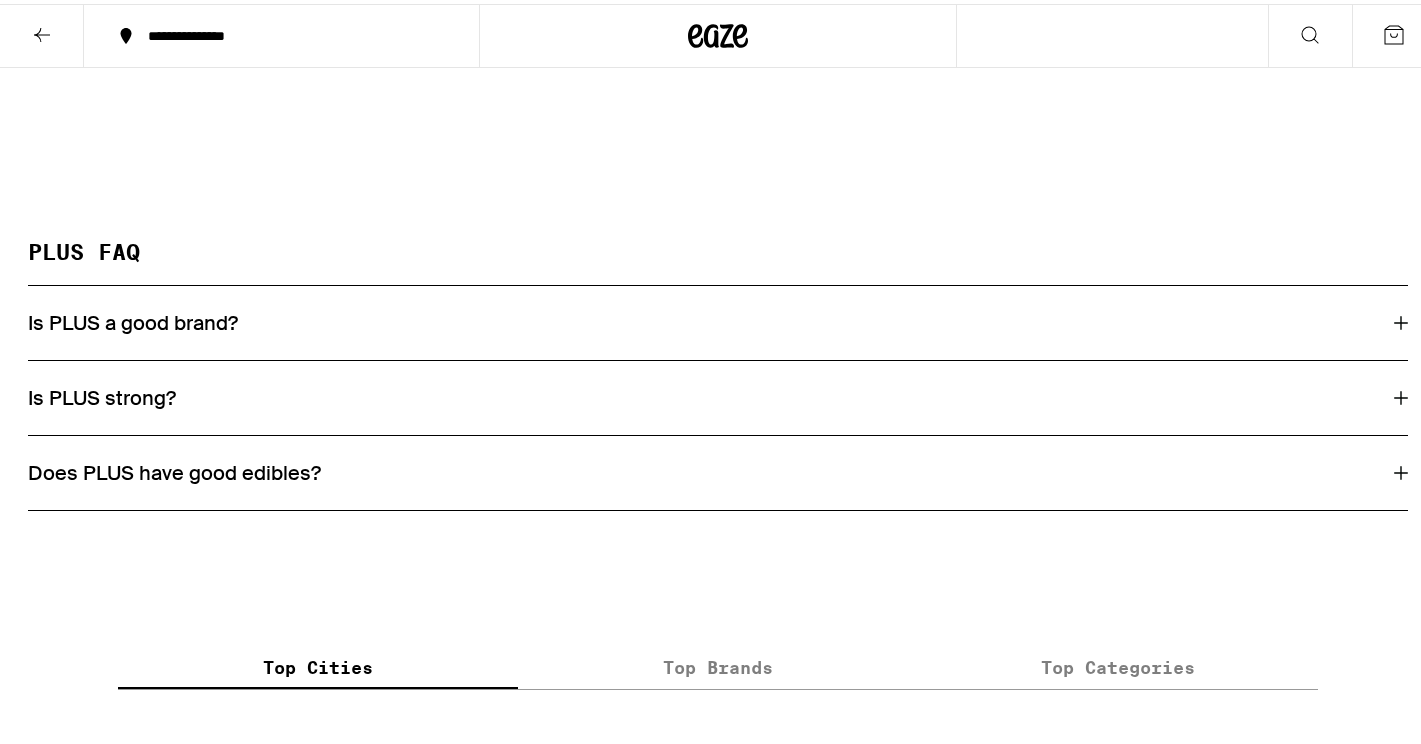 scroll, scrollTop: 1657, scrollLeft: 0, axis: vertical 